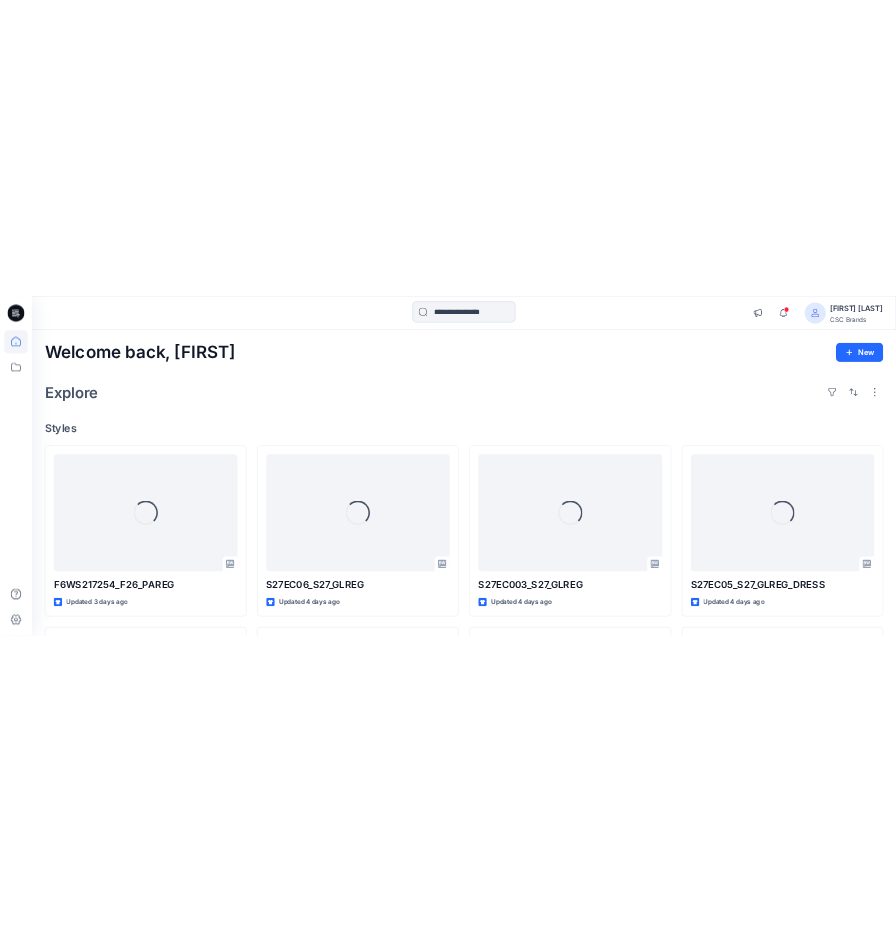 scroll, scrollTop: 0, scrollLeft: 0, axis: both 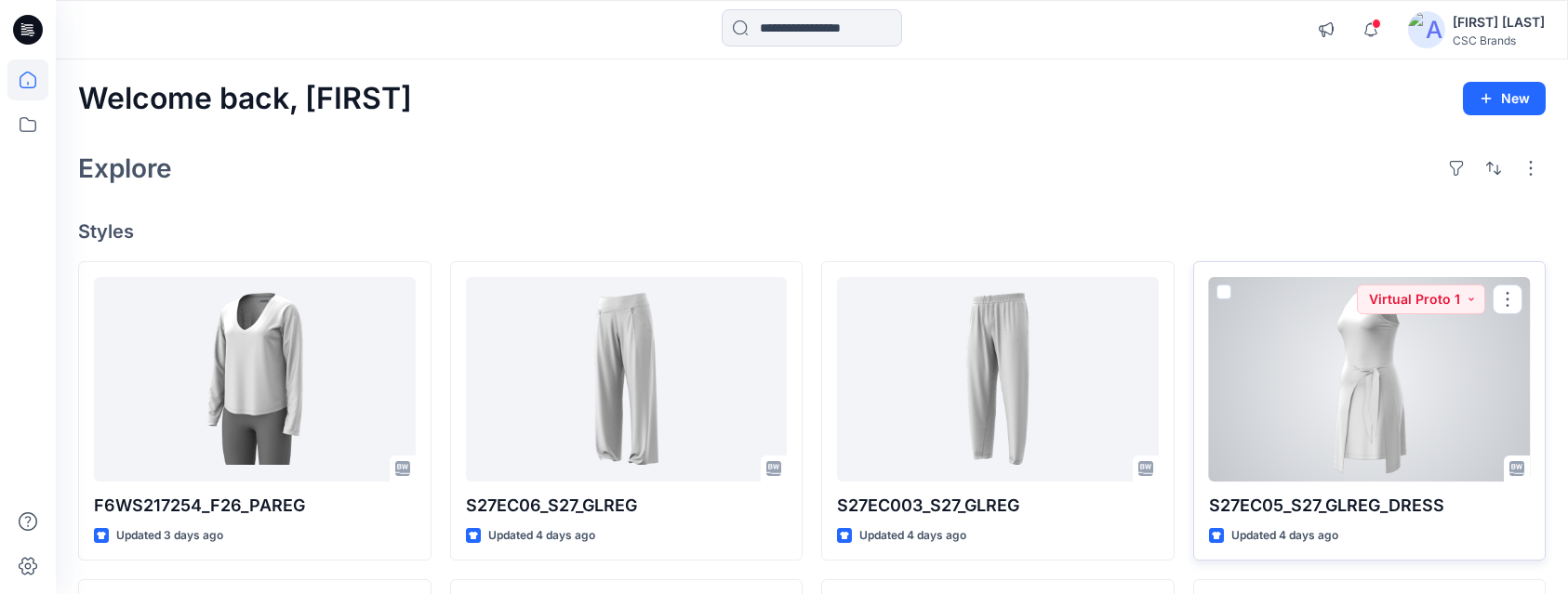 click at bounding box center (1370, 379) 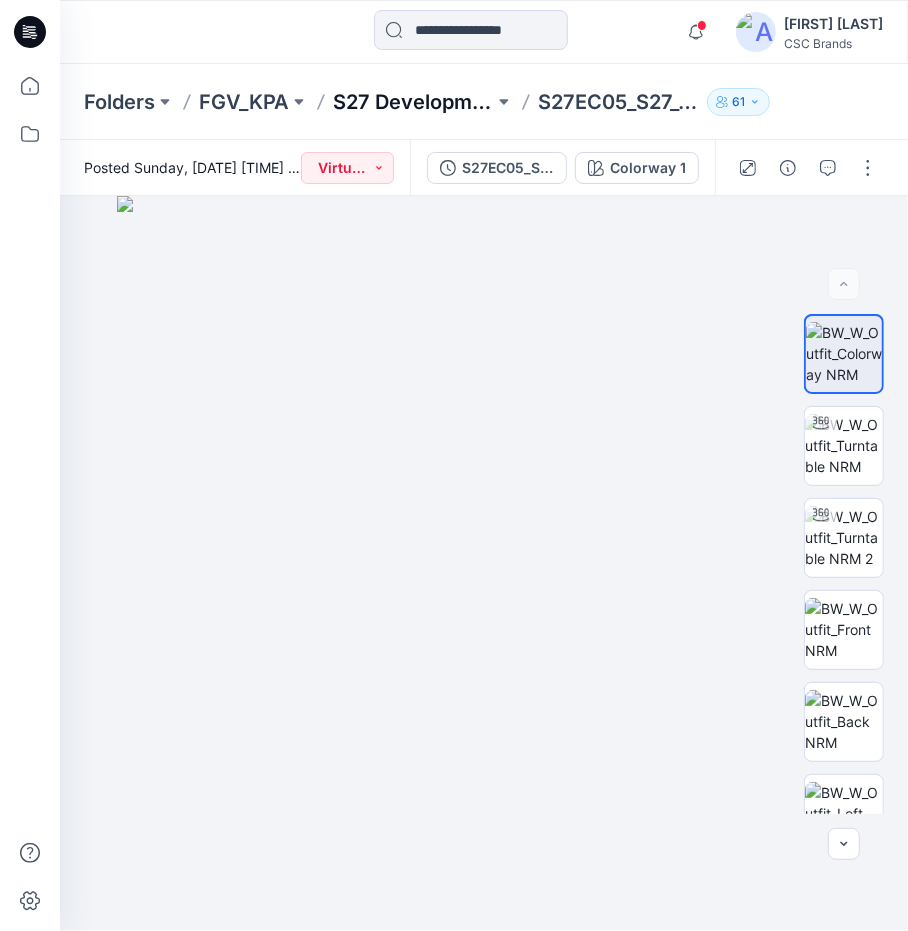 click on "S27 Development" at bounding box center (413, 102) 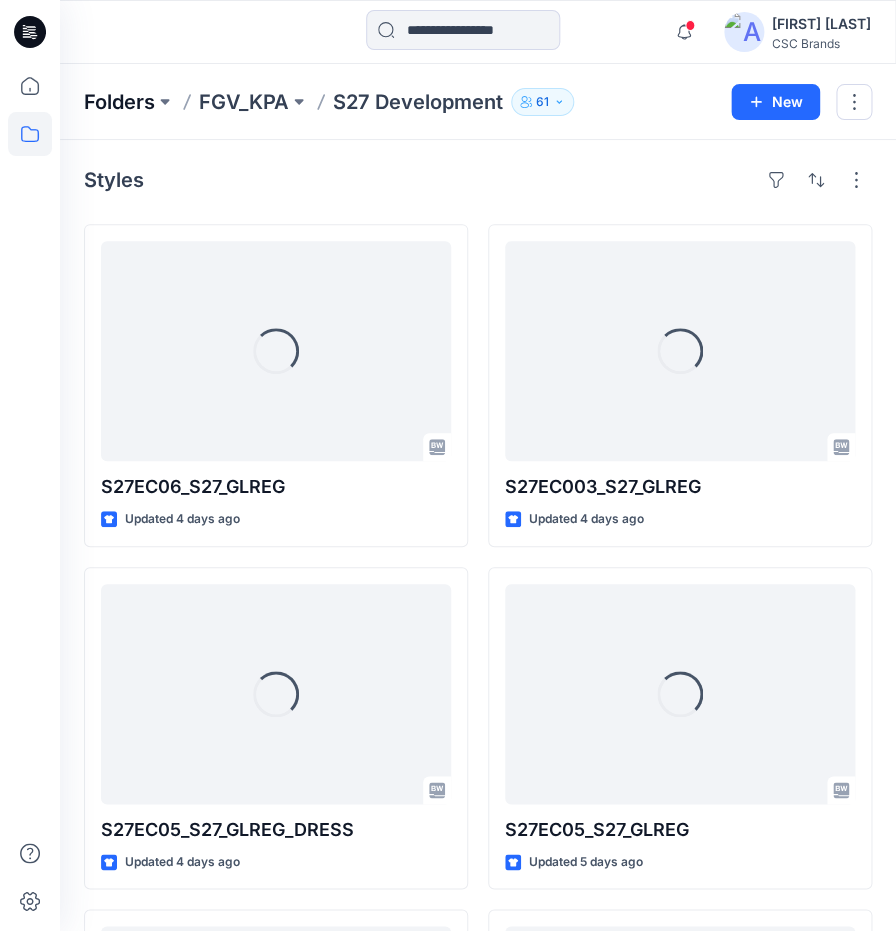 click on "Folders" at bounding box center [119, 102] 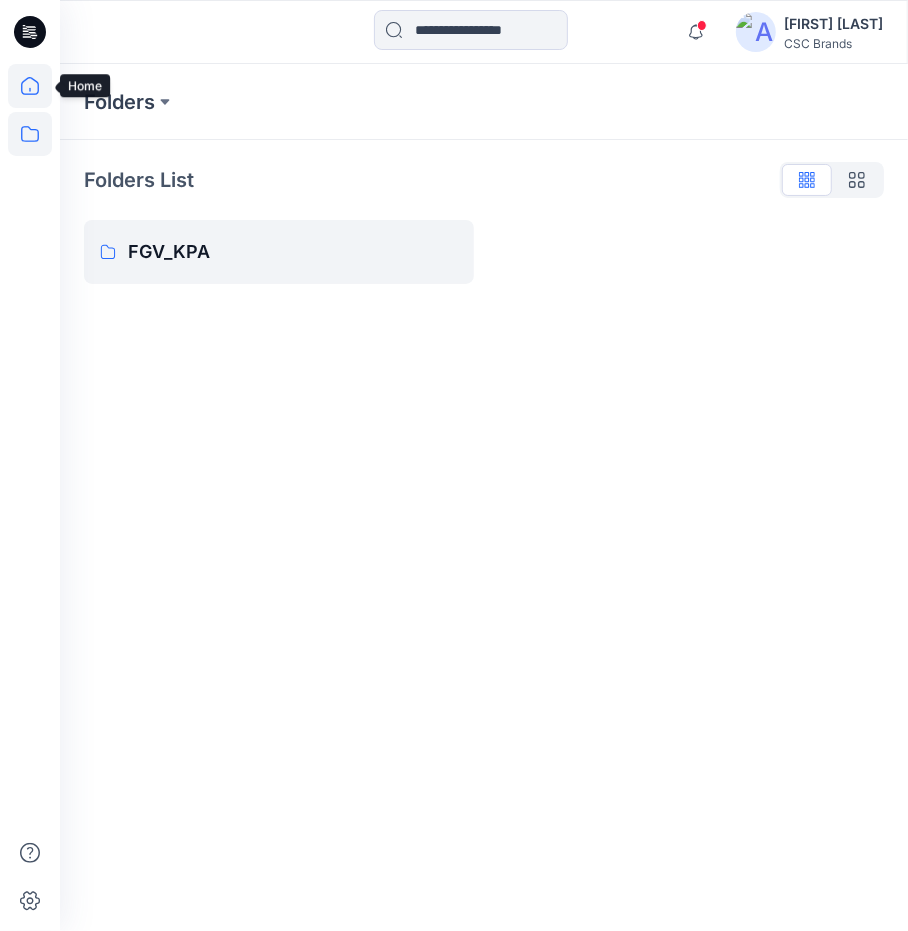 click 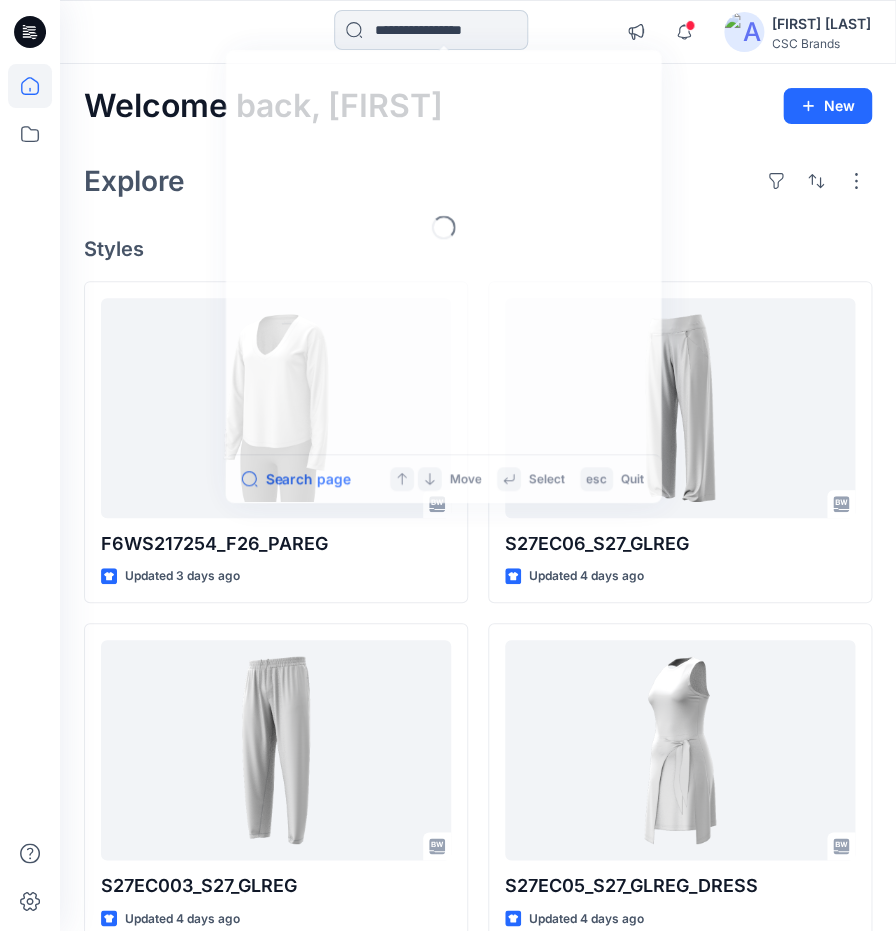 click at bounding box center (431, 30) 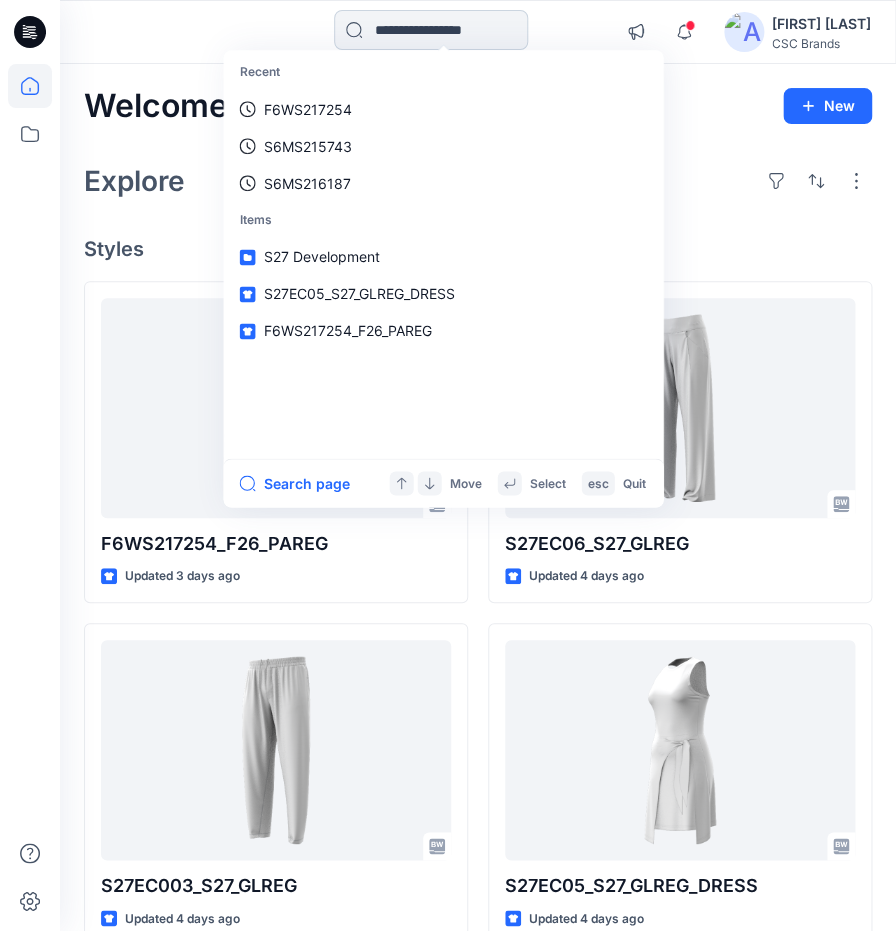 paste on "**********" 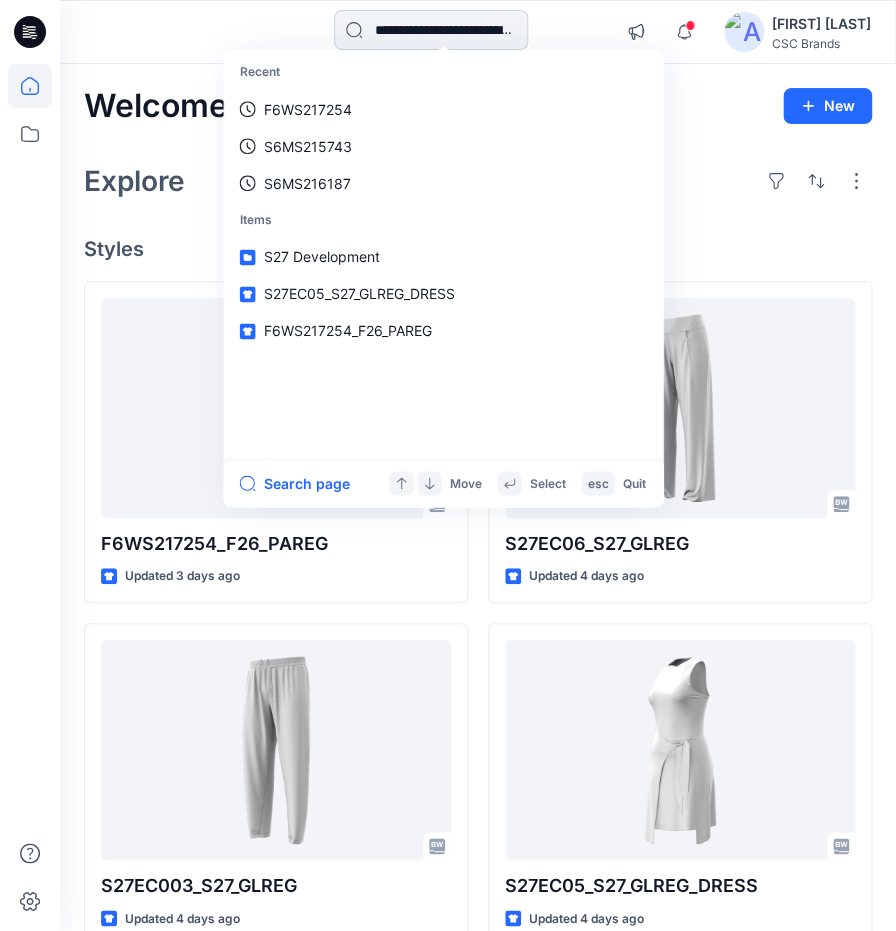 scroll, scrollTop: 0, scrollLeft: 50, axis: horizontal 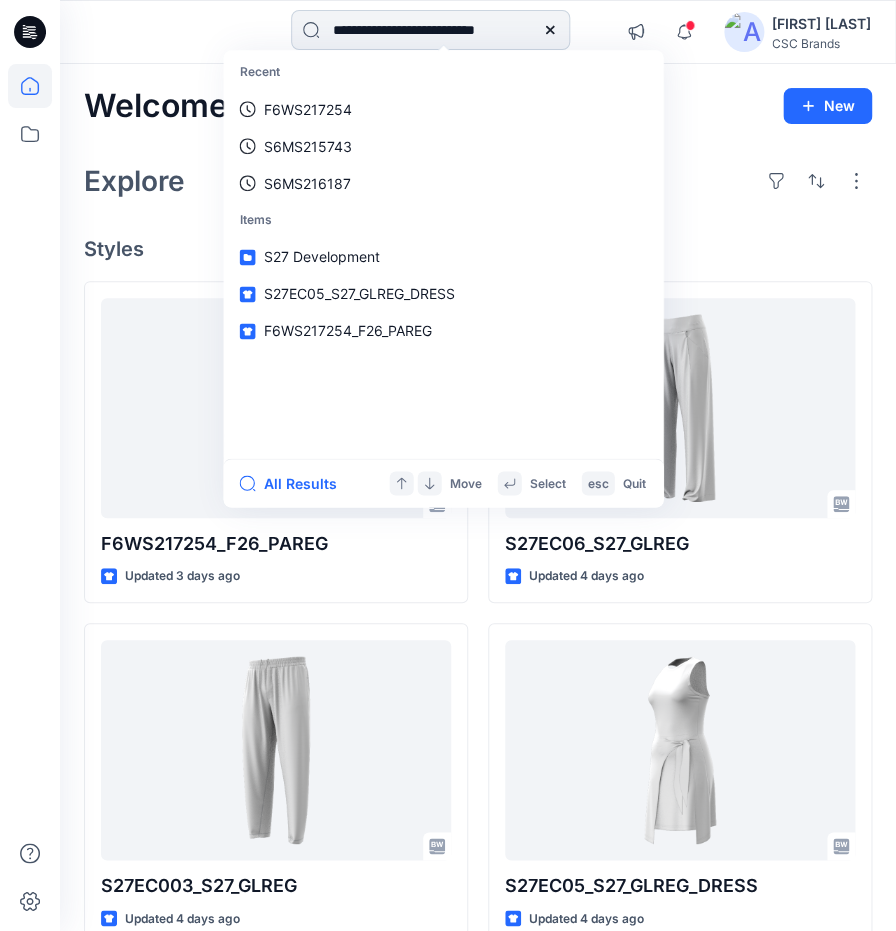 type on "**********" 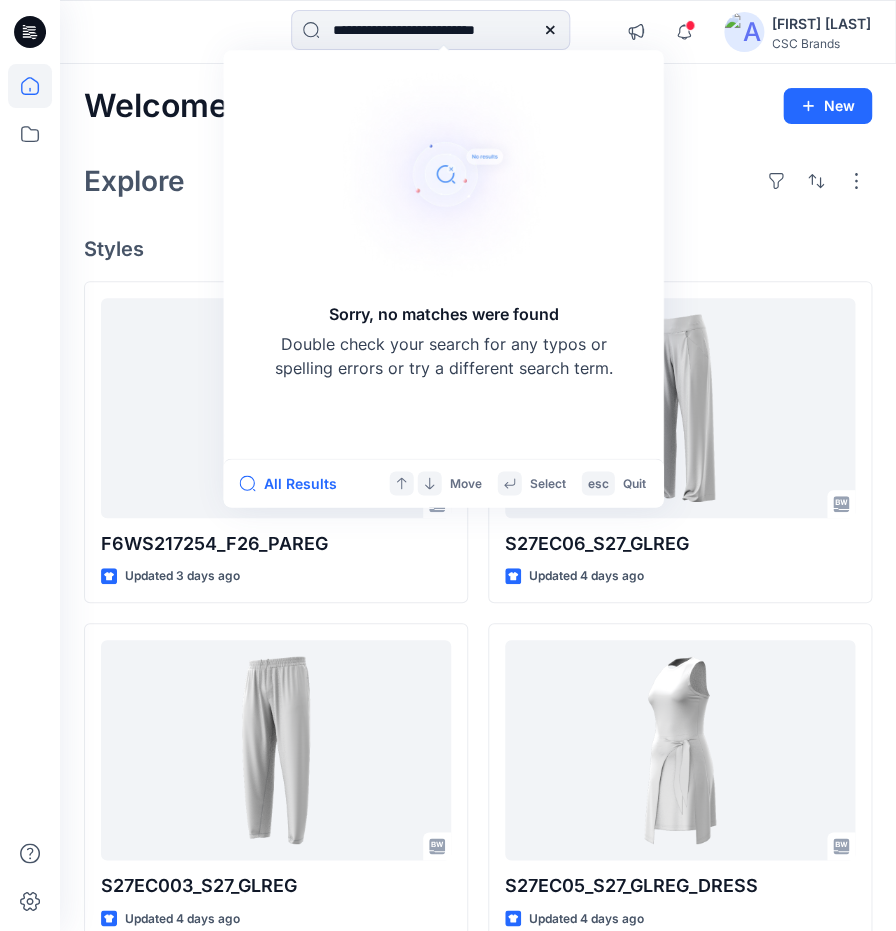 click at bounding box center (550, 30) 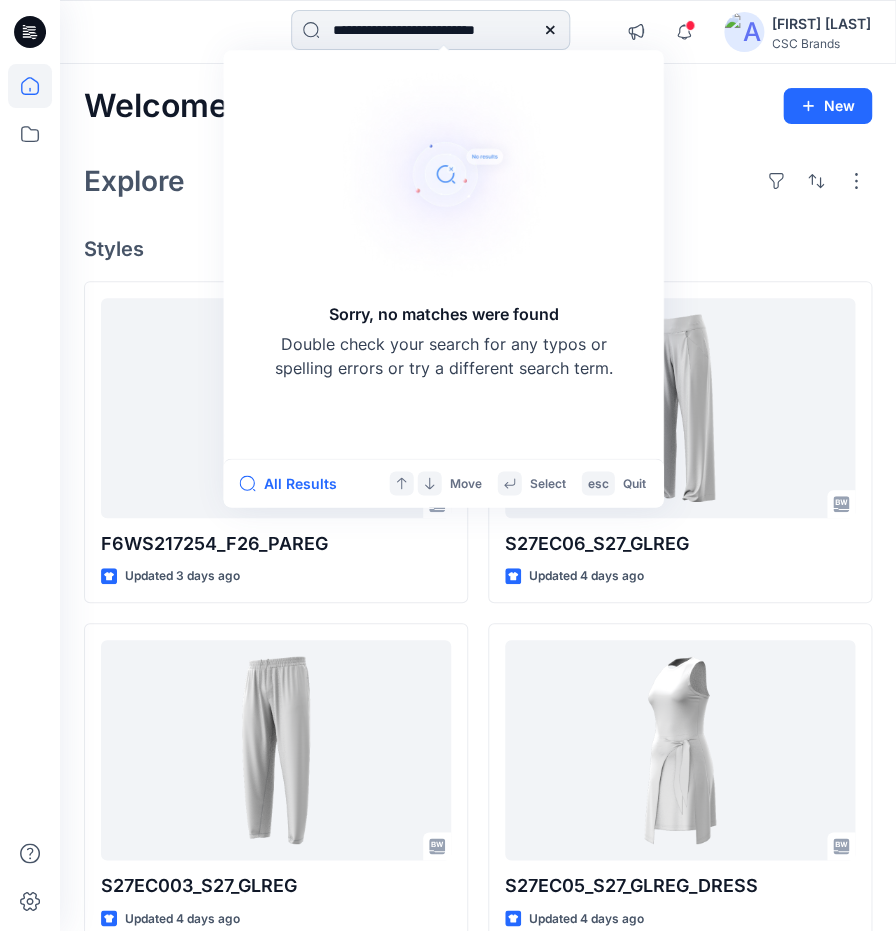 click on "**********" at bounding box center (430, 30) 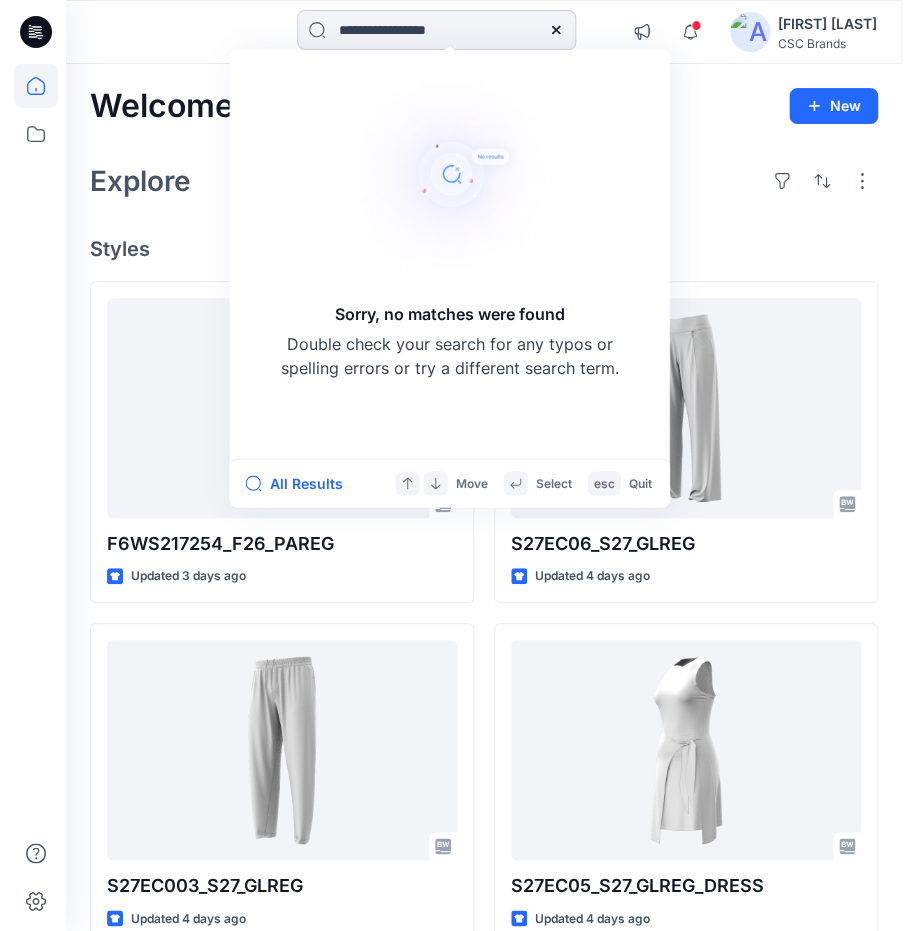 scroll, scrollTop: 0, scrollLeft: 0, axis: both 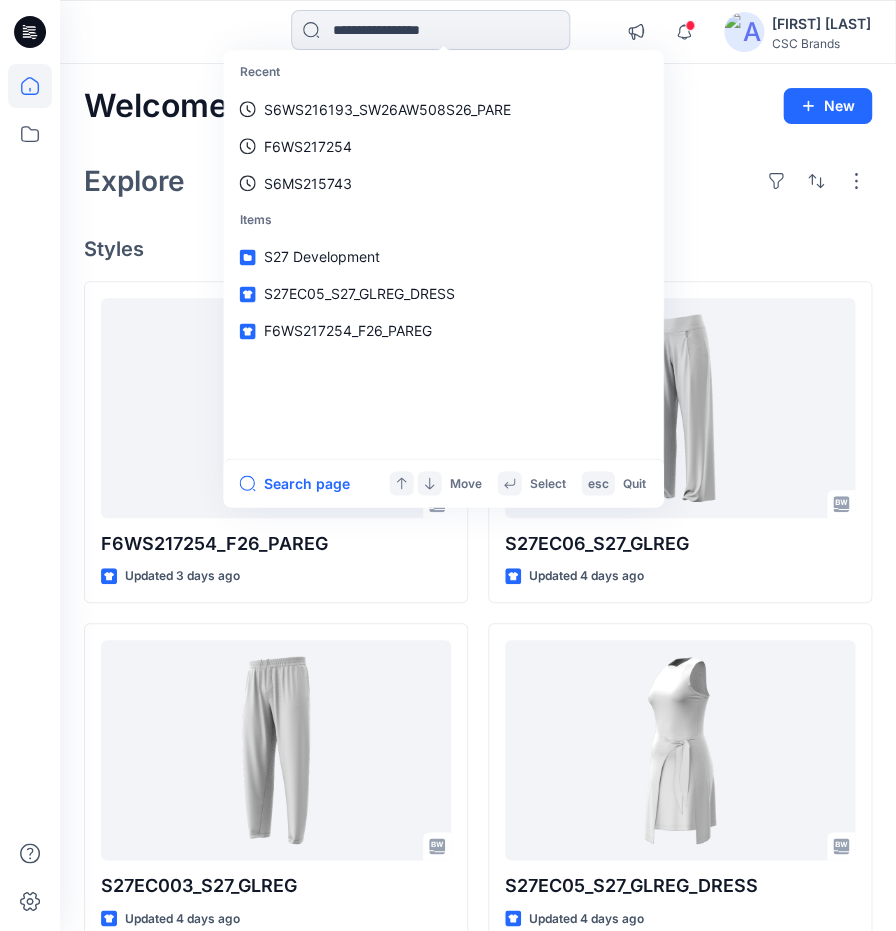 click at bounding box center (430, 30) 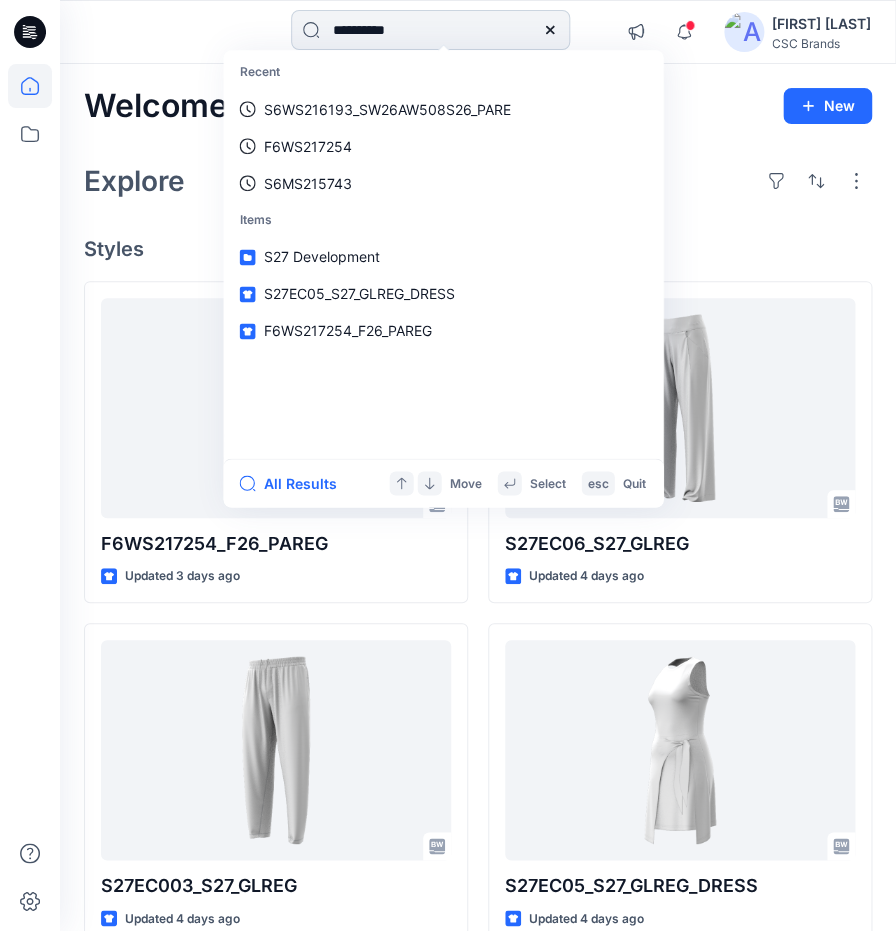 type on "**********" 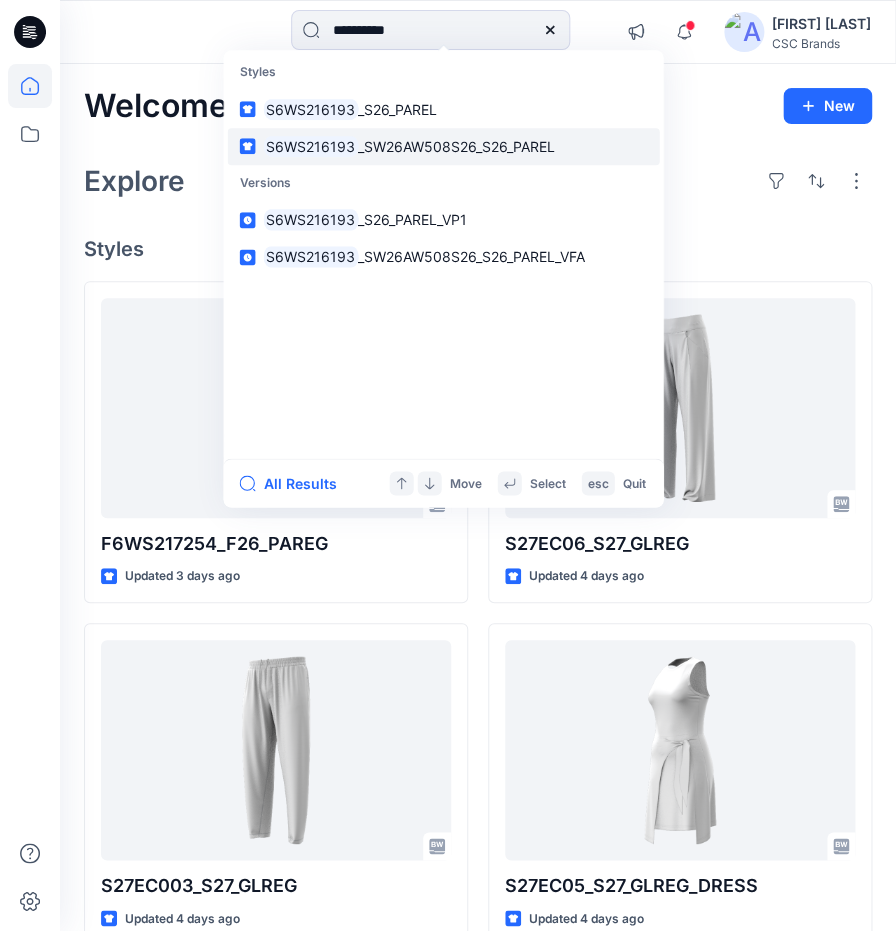 click on "_SW26AW508S26_S26_PAREL" at bounding box center [456, 146] 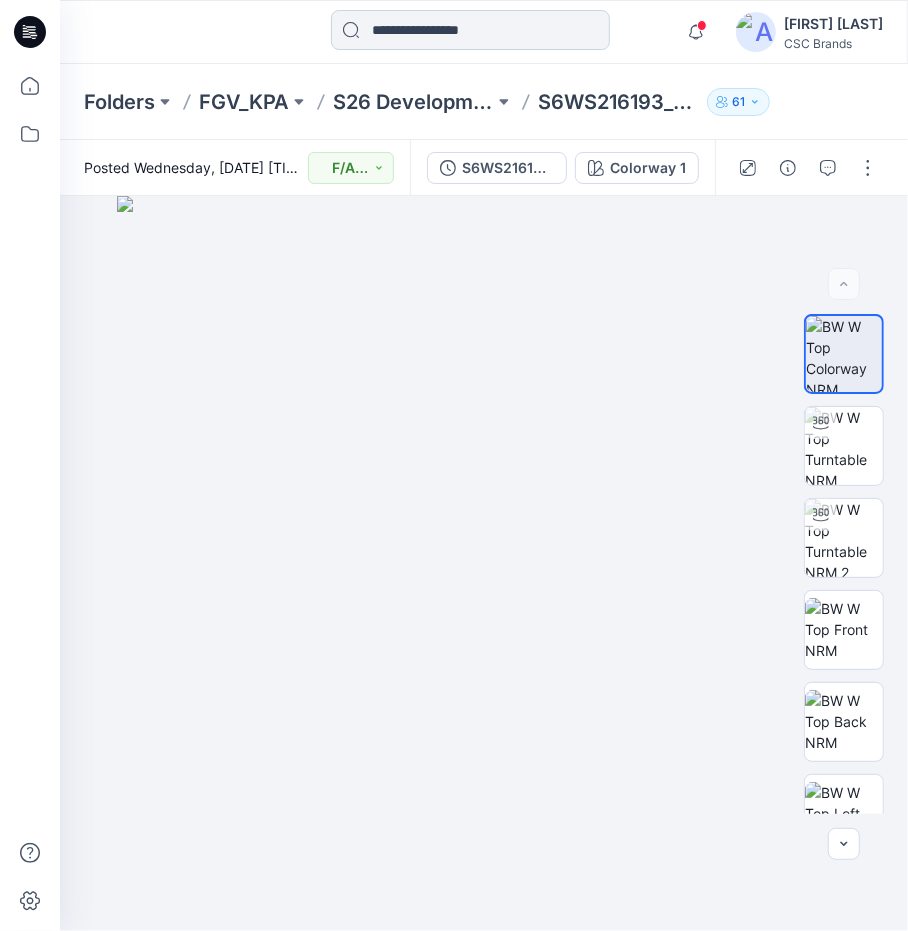 click at bounding box center (470, 30) 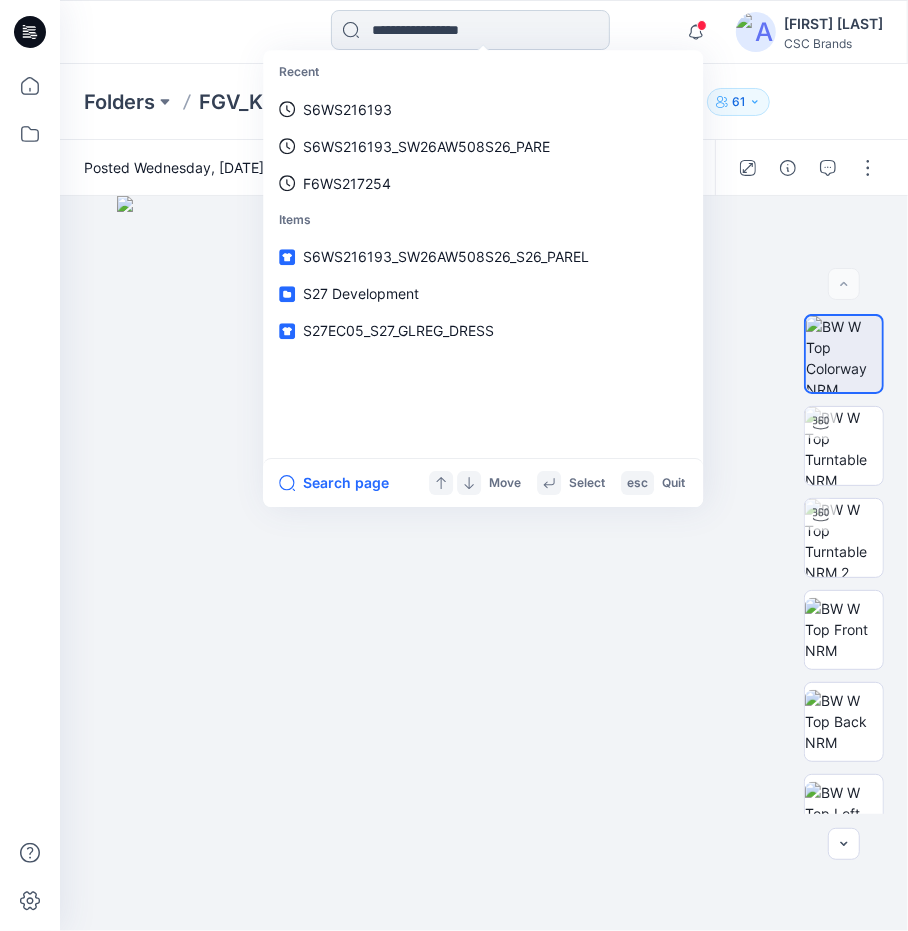 paste on "**********" 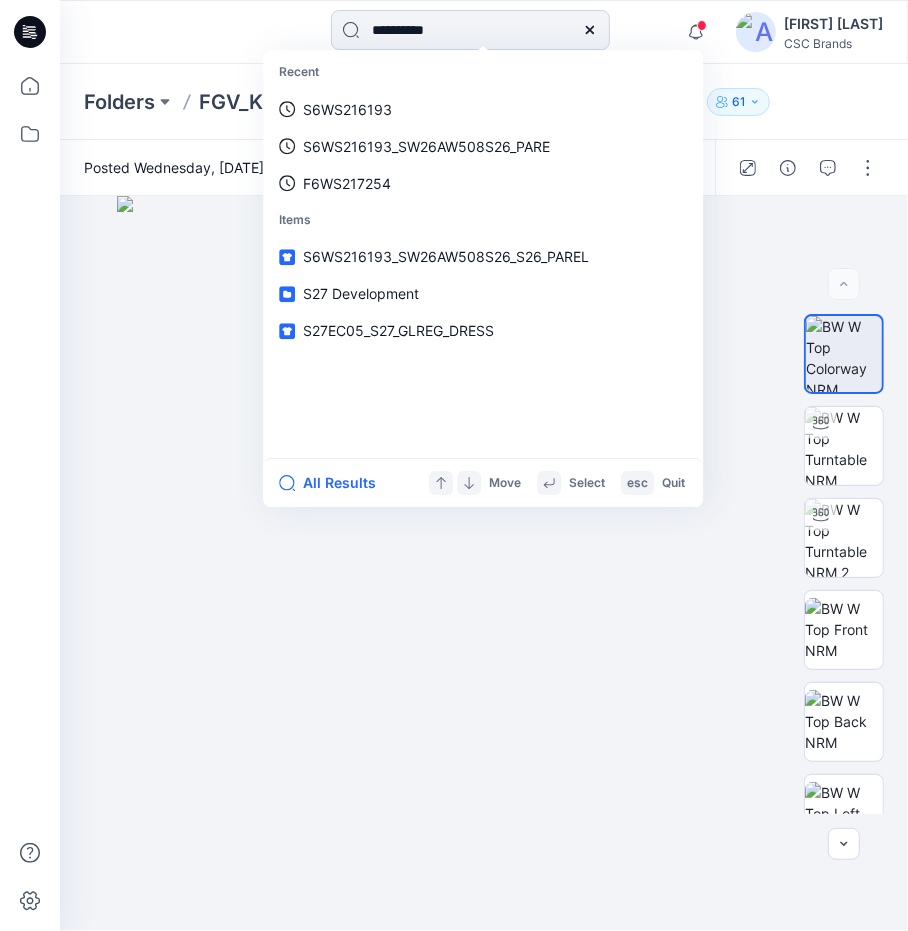 type on "**********" 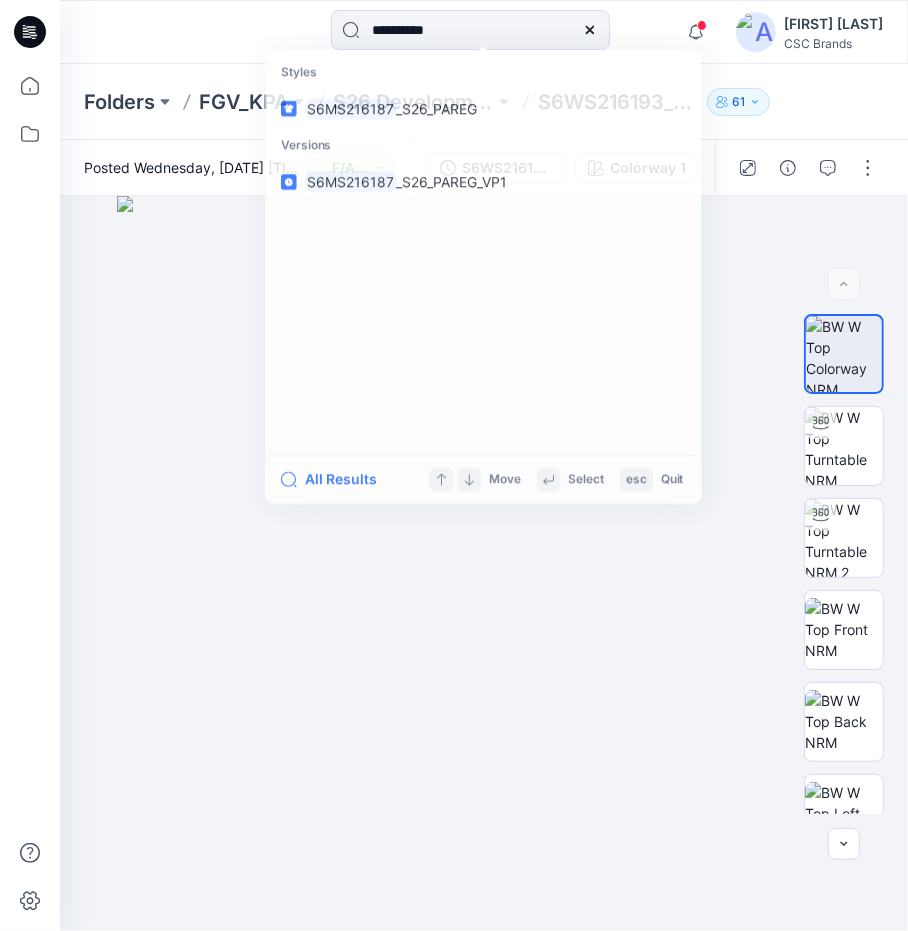 click on "Folders FGV_KPA S26 Development S6WS216193_SW26AW508S26_S26_PAREL 61" at bounding box center [484, 102] 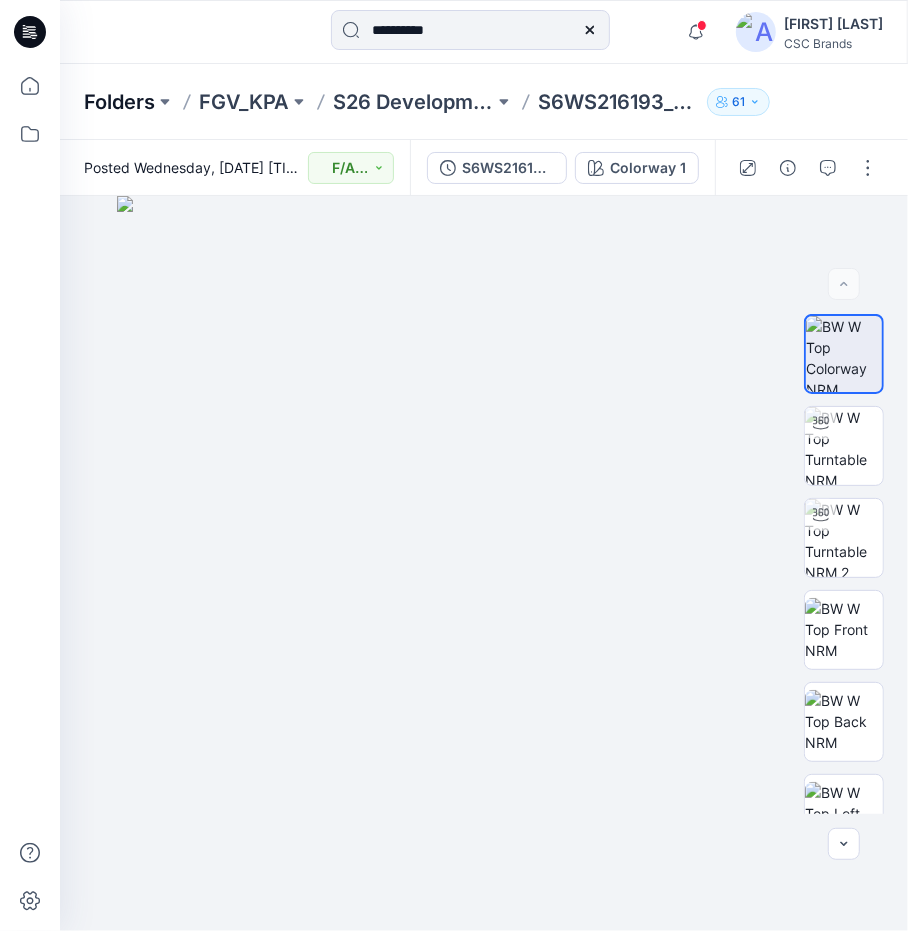 click on "Folders" at bounding box center (119, 102) 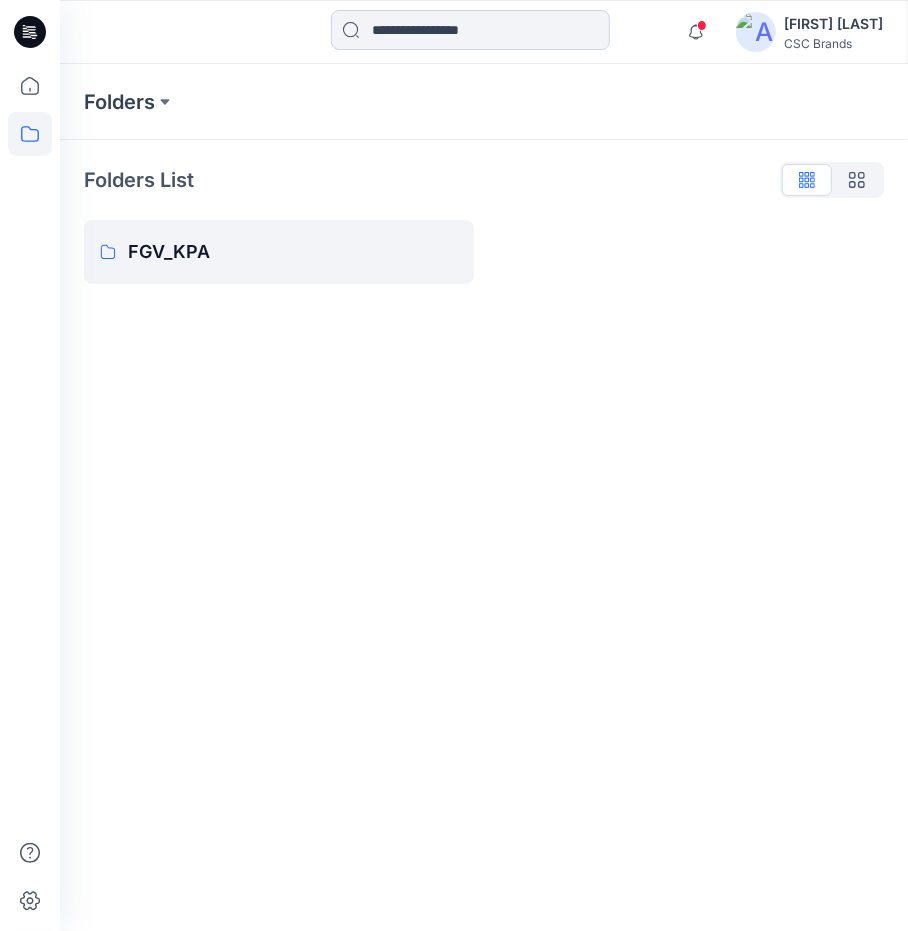 click at bounding box center [470, 30] 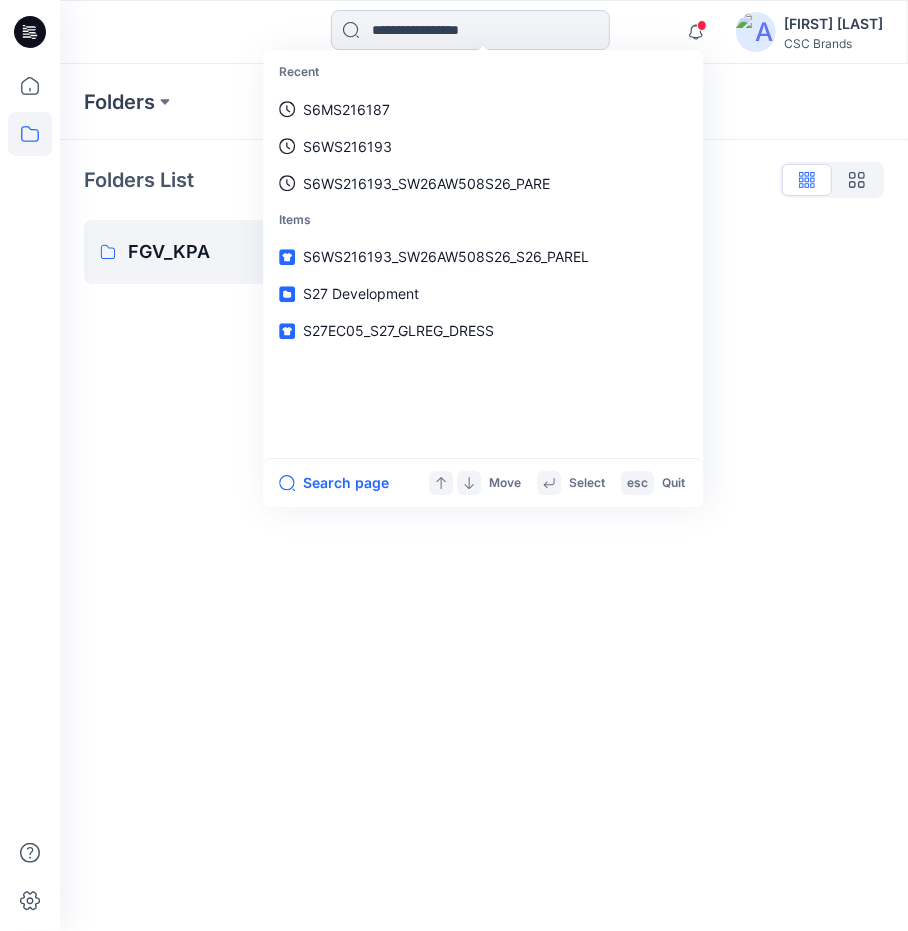 paste on "**********" 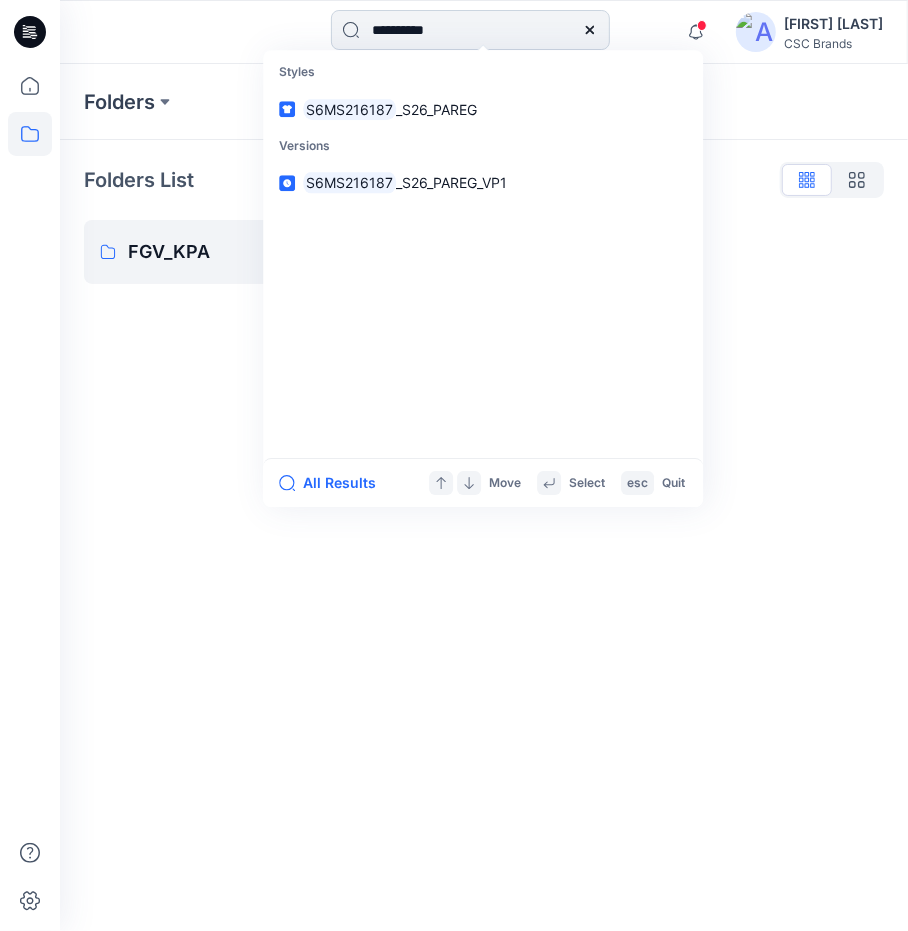 type on "**********" 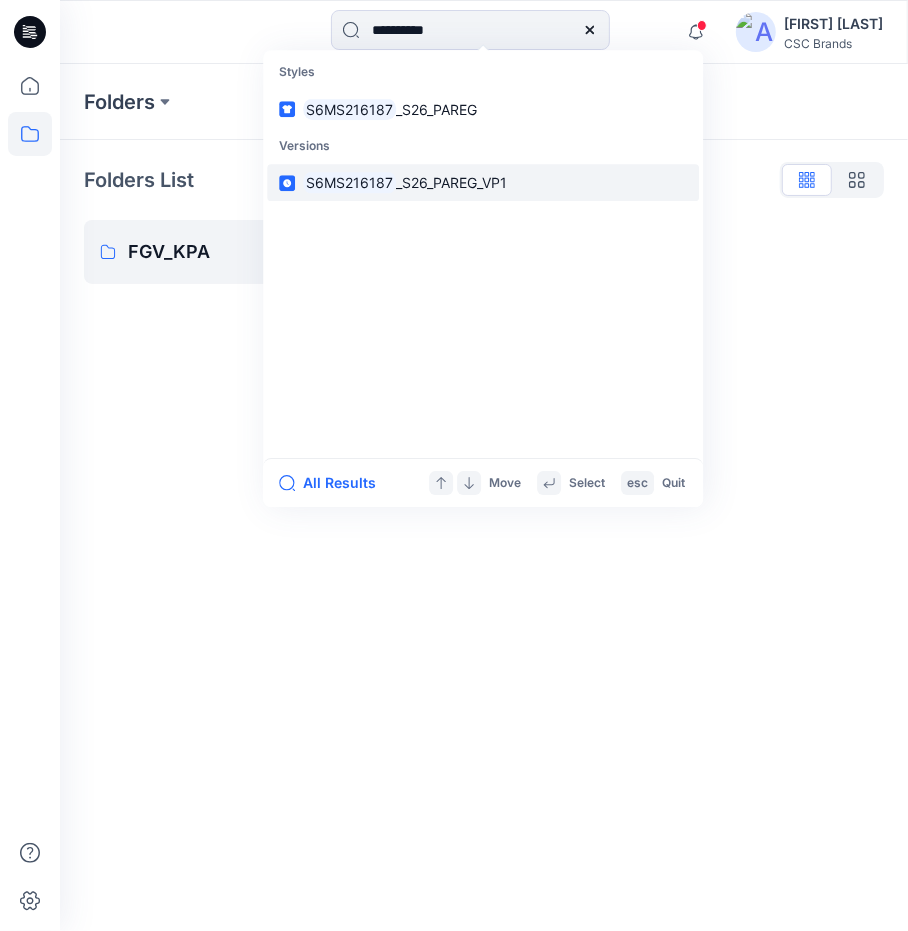 click on "_S26_PAREG_VP1" at bounding box center (451, 182) 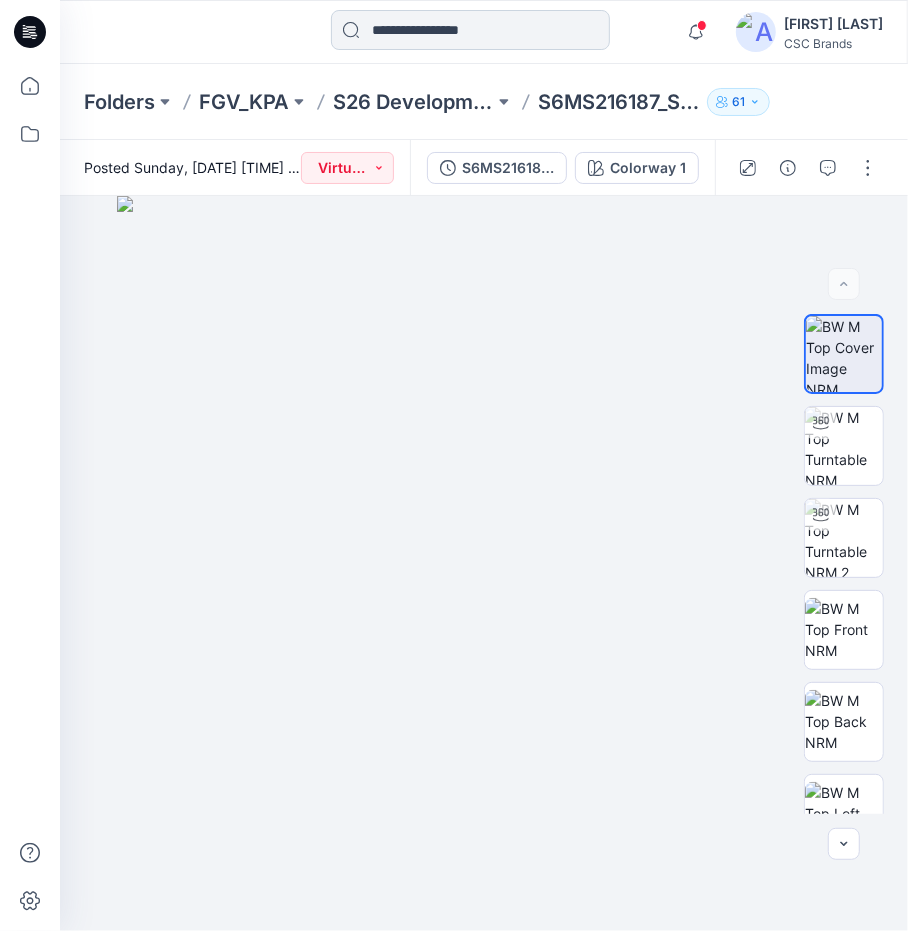 click at bounding box center [470, 30] 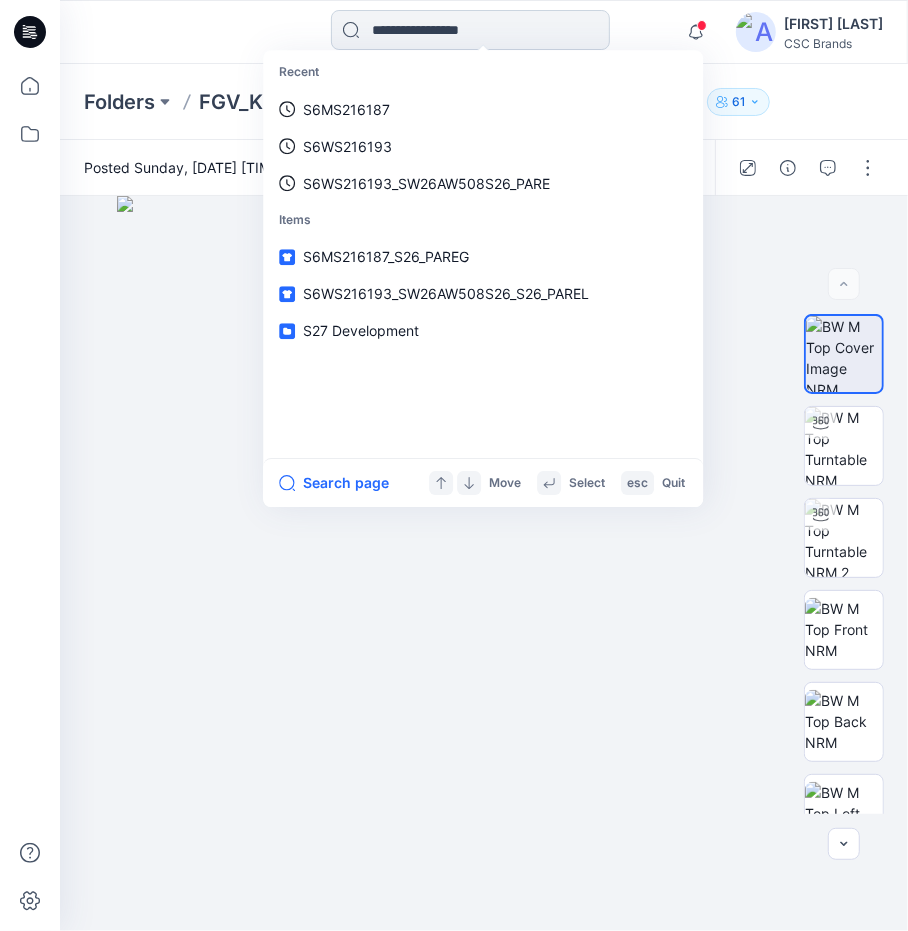 paste on "**********" 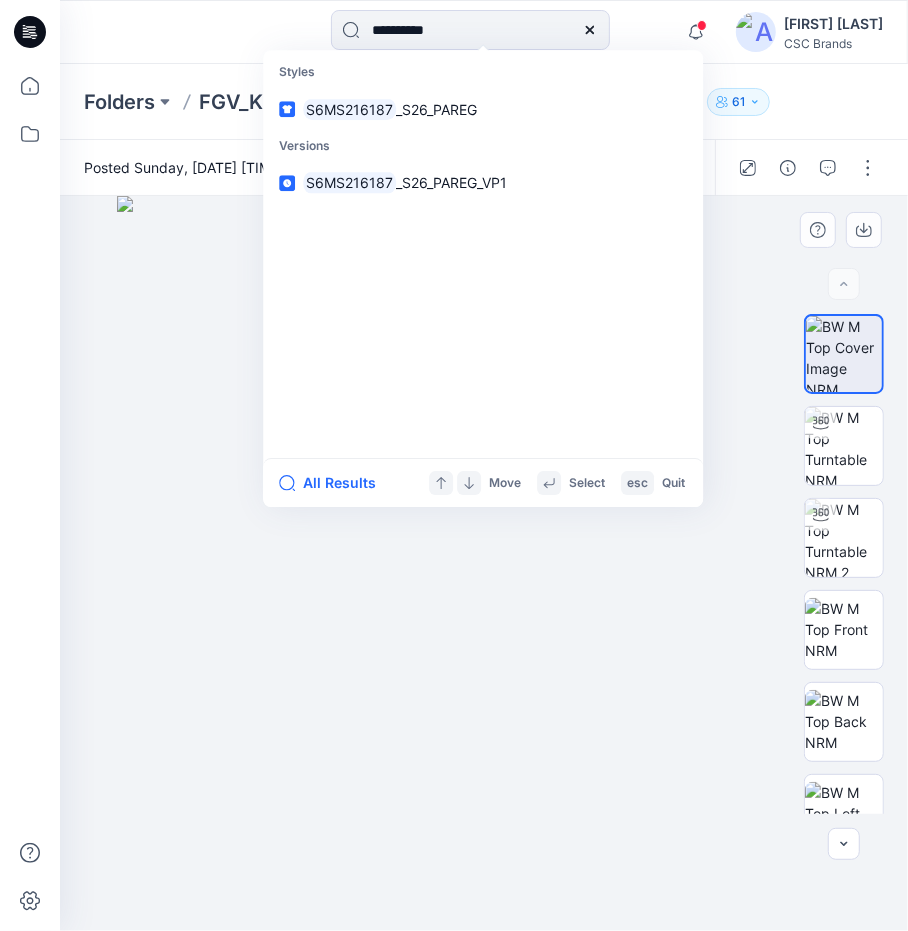 type on "**********" 